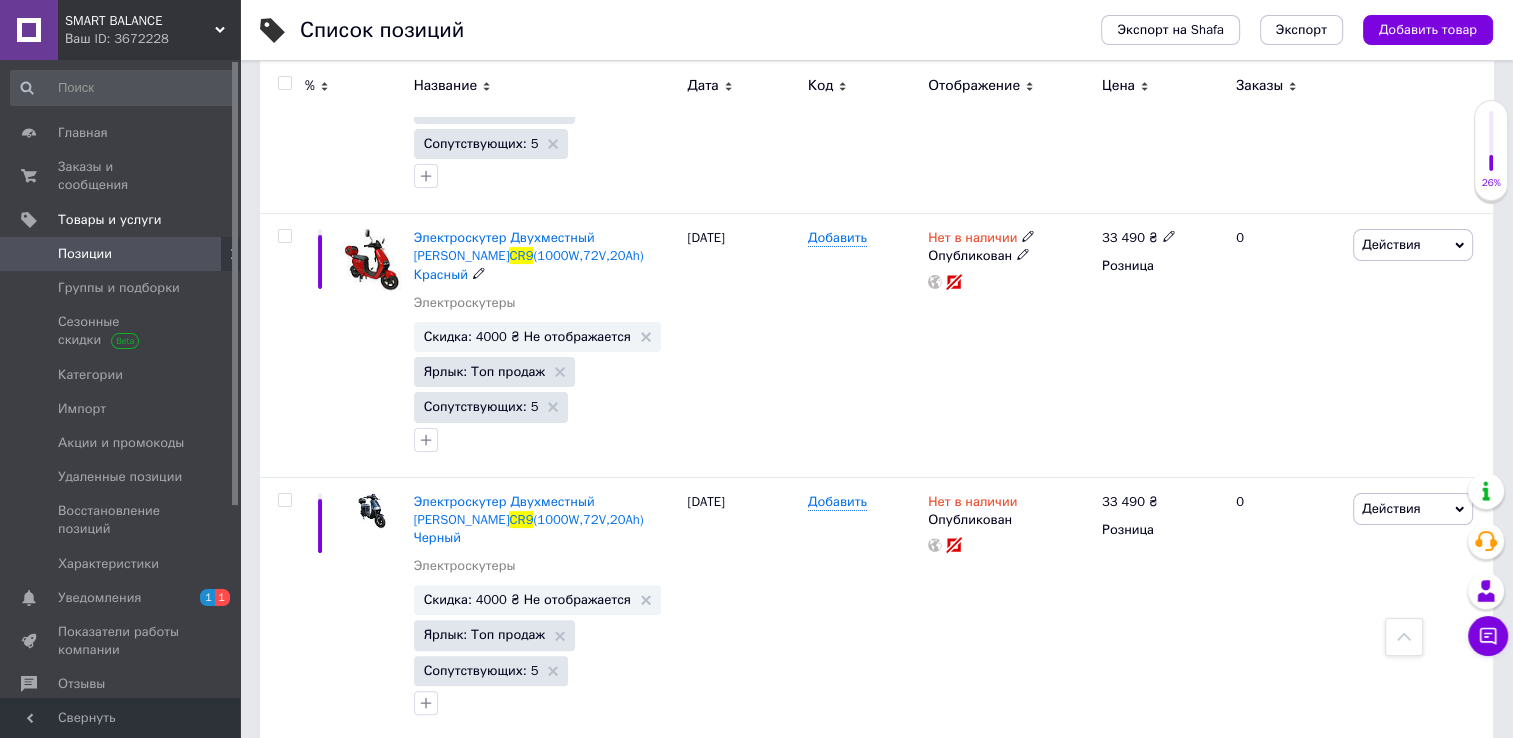 scroll, scrollTop: 0, scrollLeft: 0, axis: both 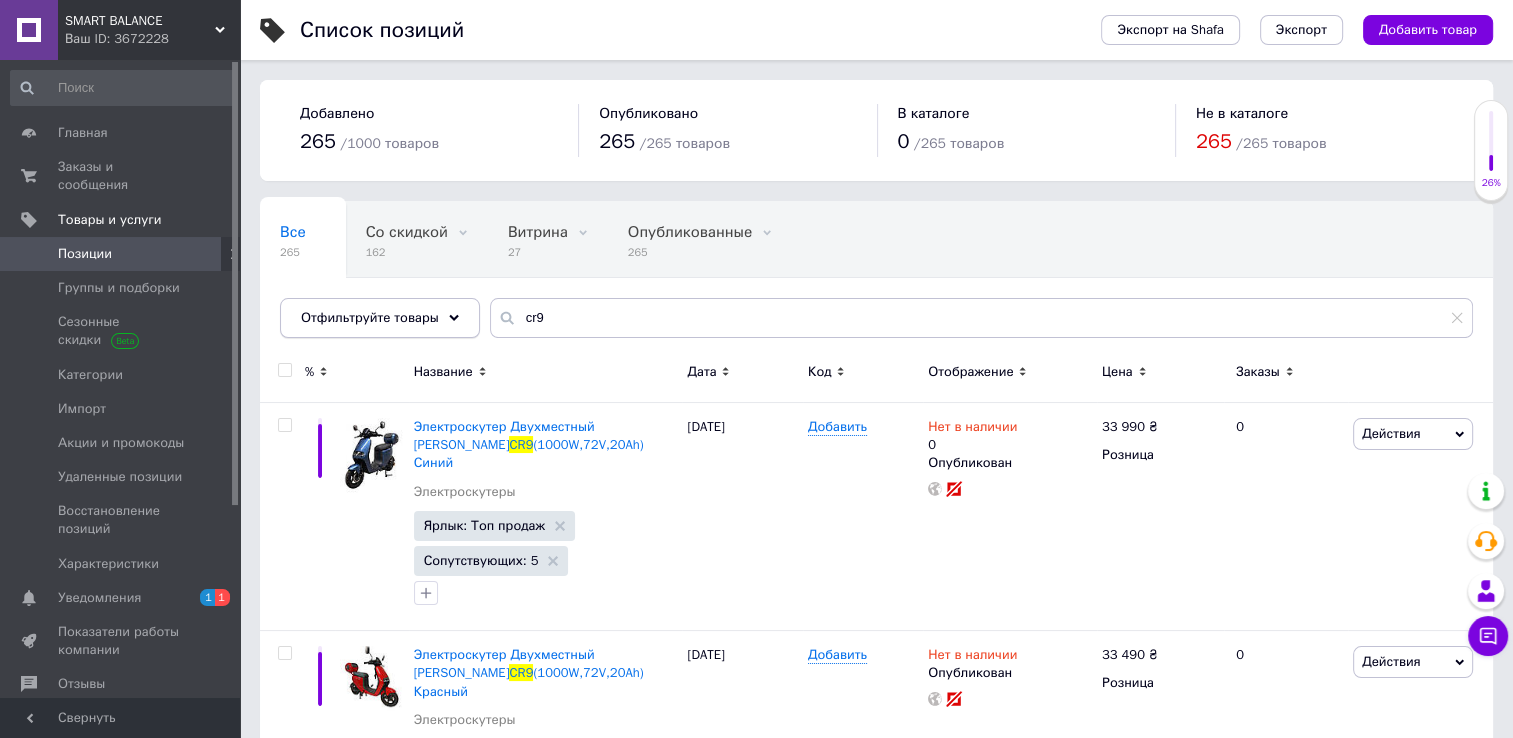 click 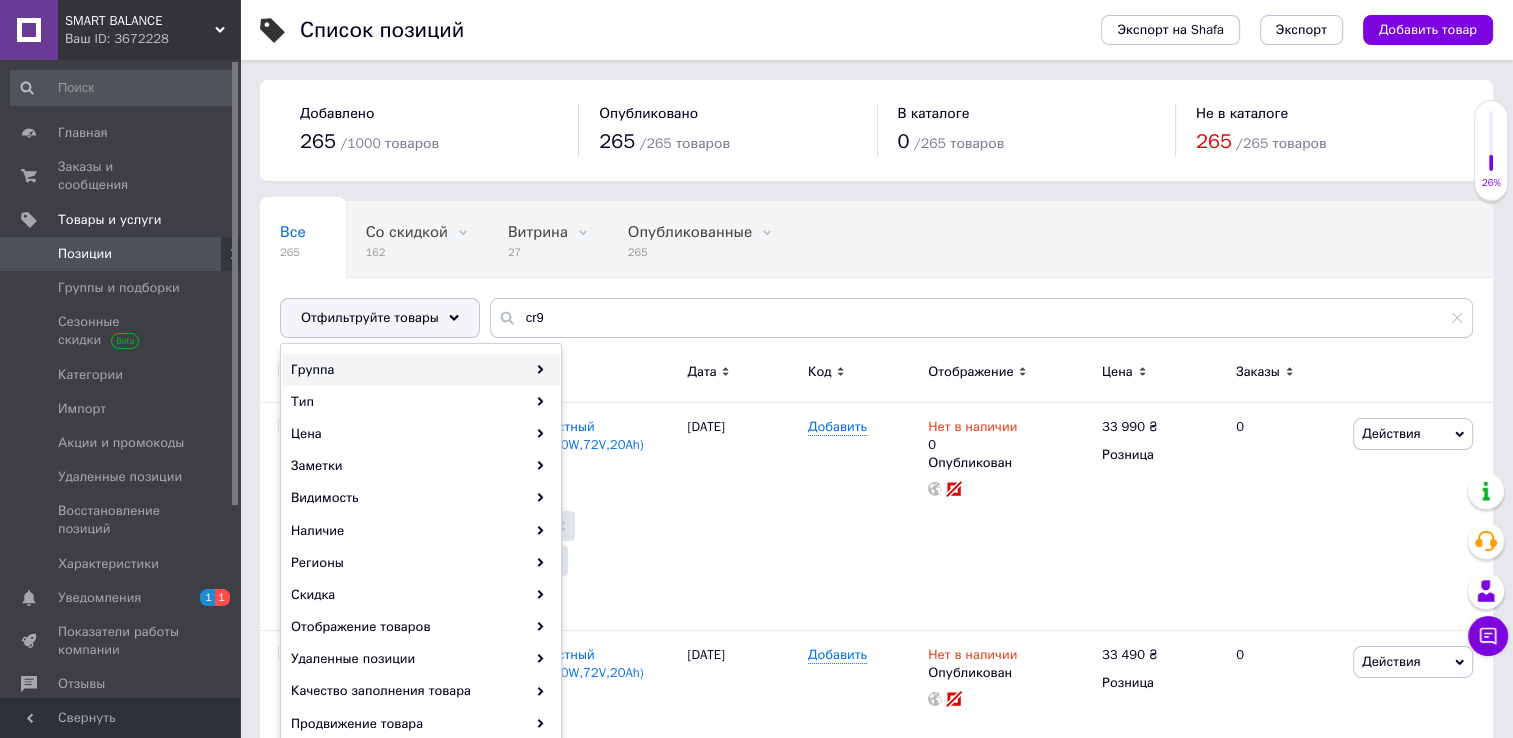 click on "Группа" at bounding box center [421, 370] 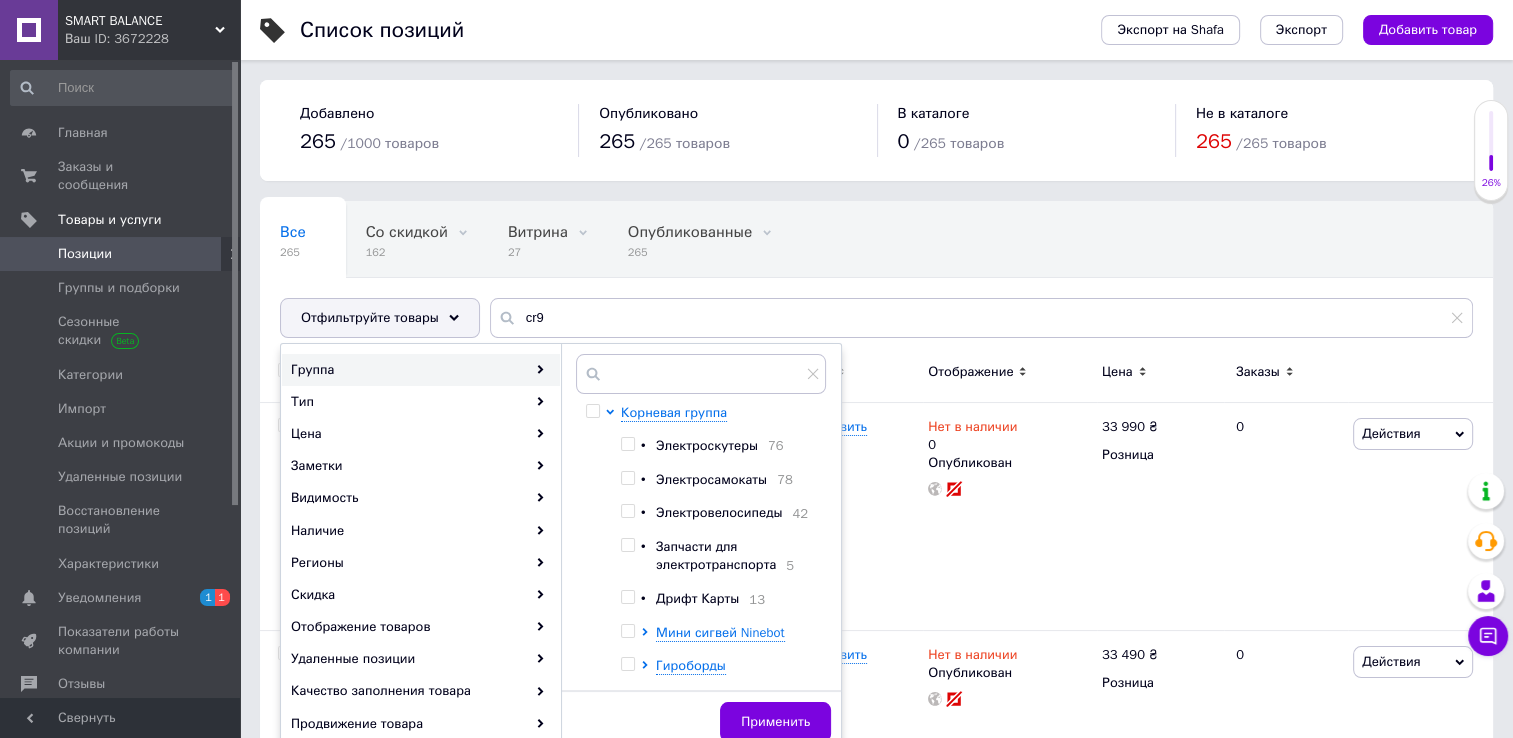 click at bounding box center [627, 444] 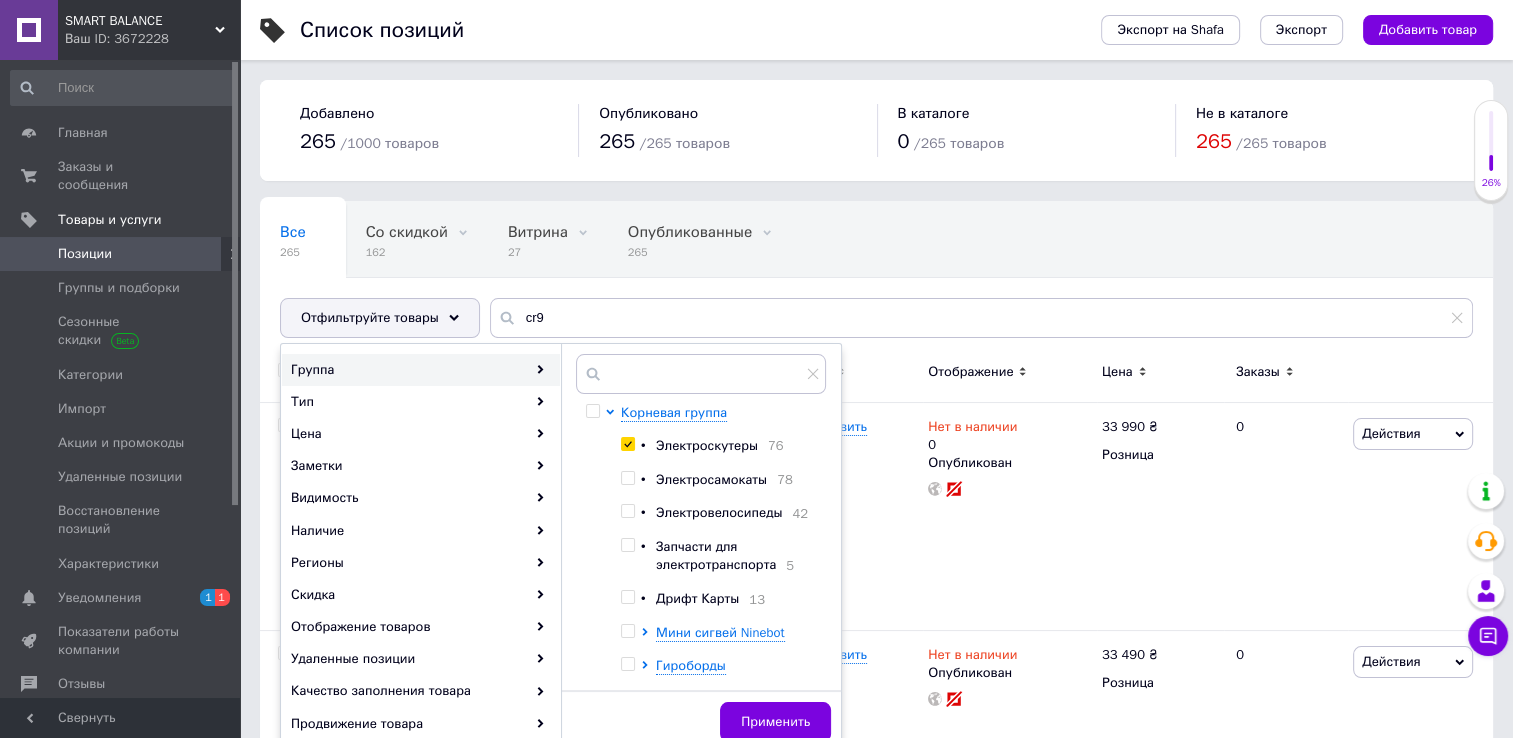 checkbox on "true" 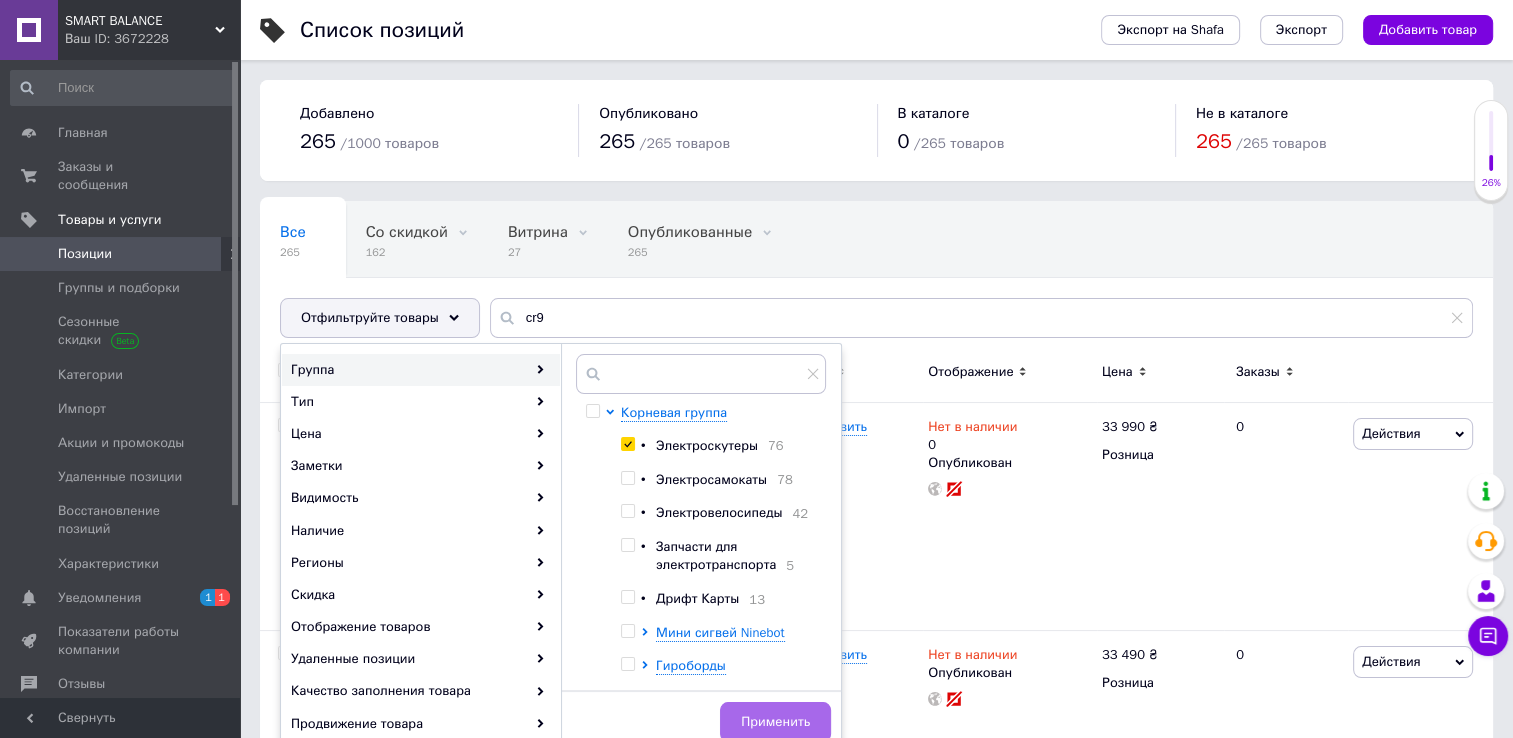click on "Применить" at bounding box center [775, 722] 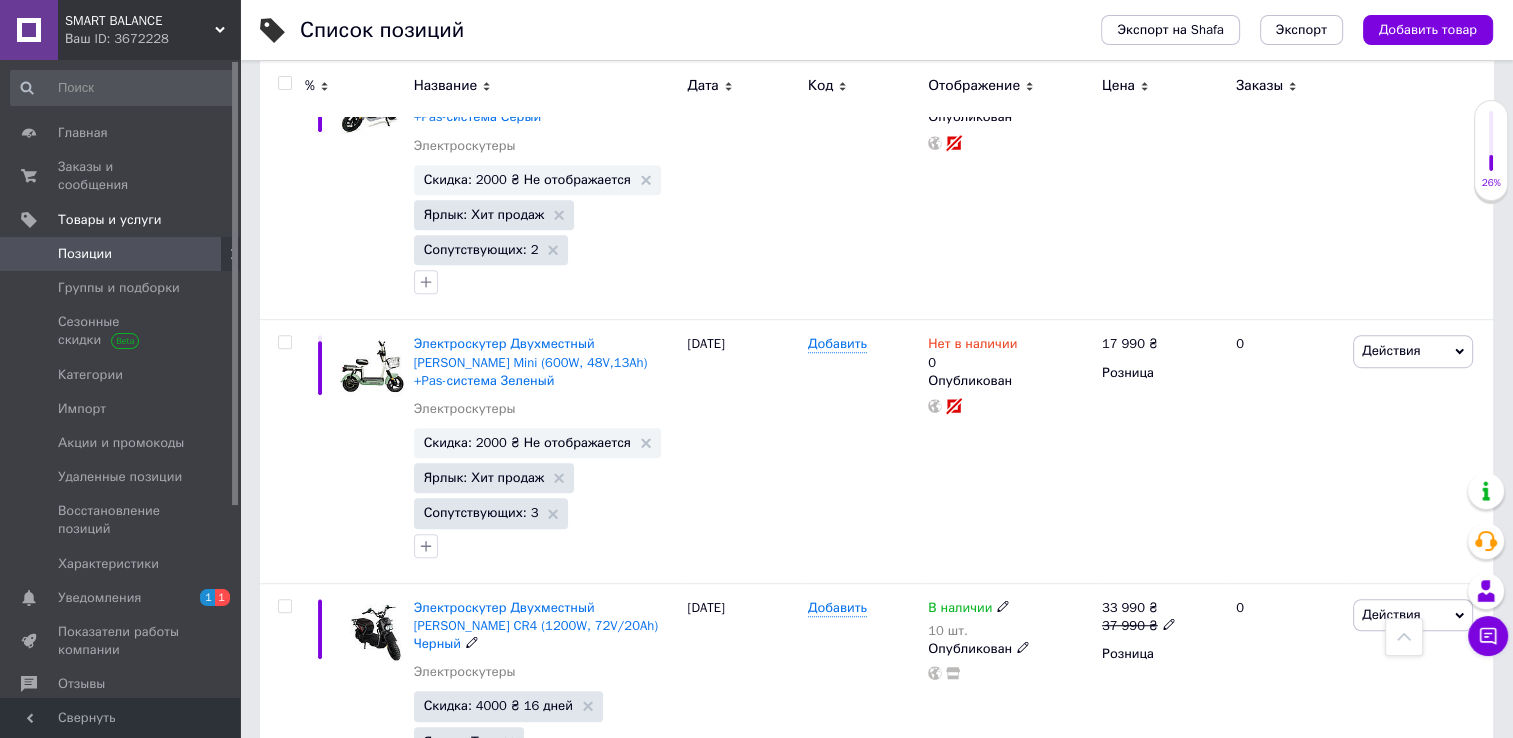 scroll, scrollTop: 1200, scrollLeft: 0, axis: vertical 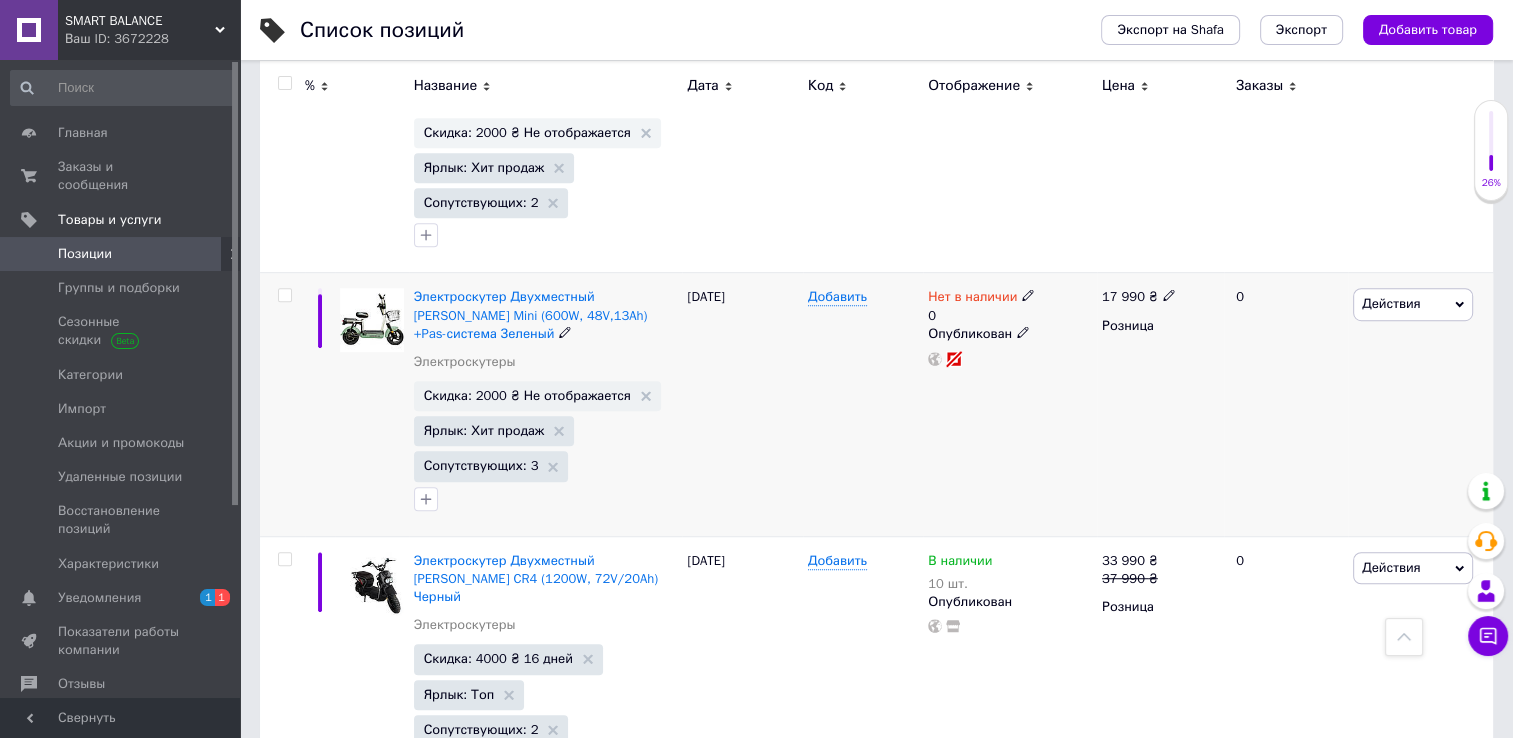 click at bounding box center (282, 404) 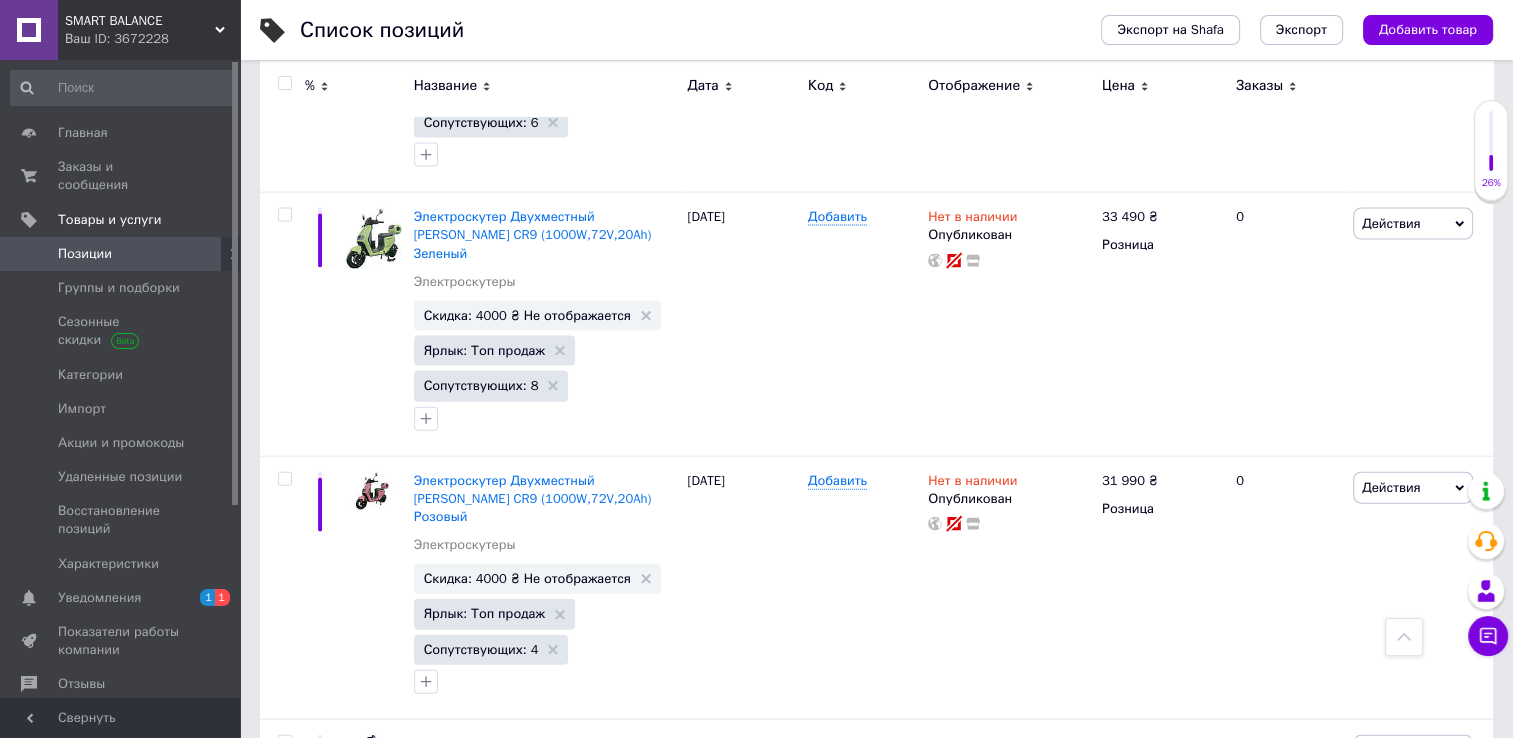scroll, scrollTop: 12000, scrollLeft: 0, axis: vertical 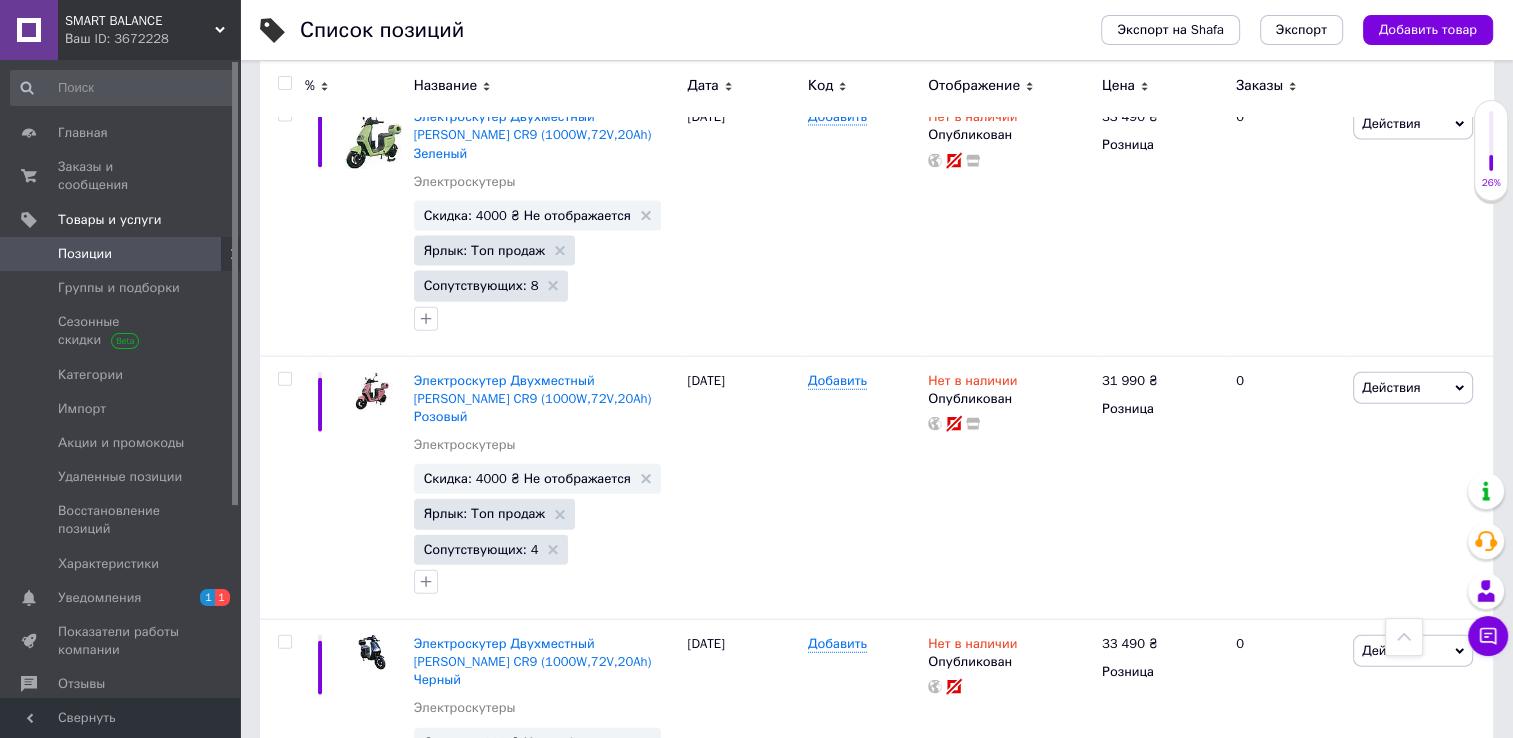 click at bounding box center [284, 1397] 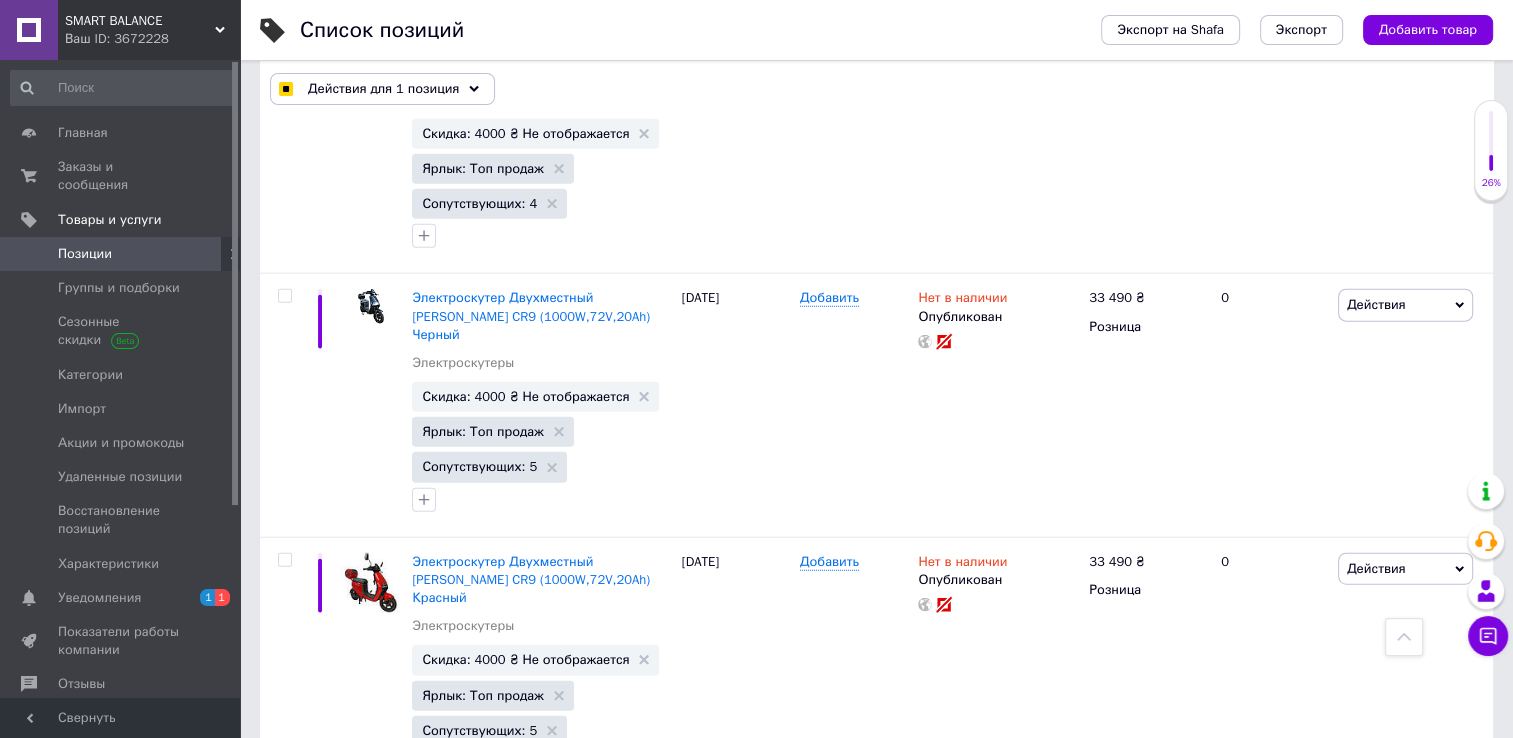 scroll, scrollTop: 12445, scrollLeft: 0, axis: vertical 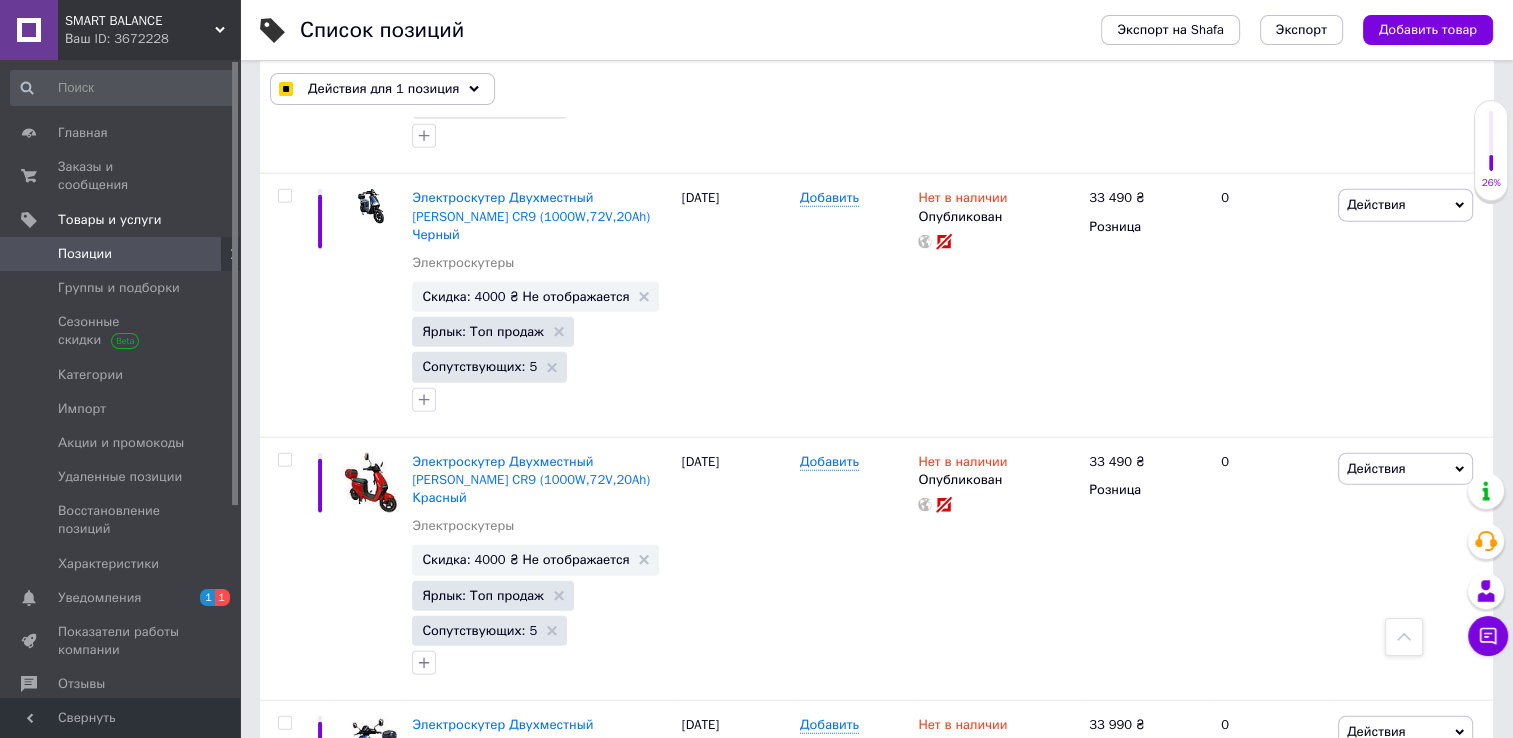 click at bounding box center [284, 1214] 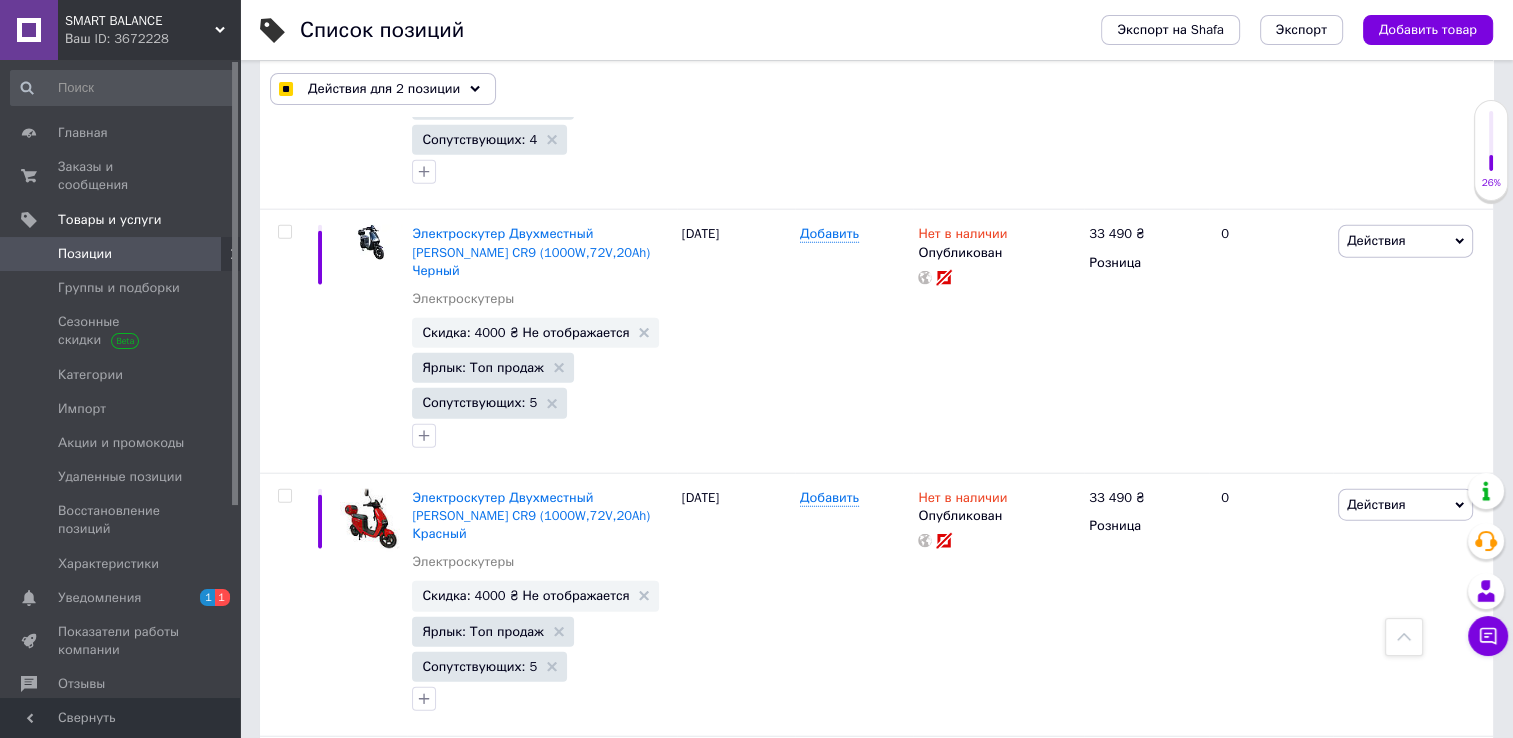 scroll, scrollTop: 12345, scrollLeft: 0, axis: vertical 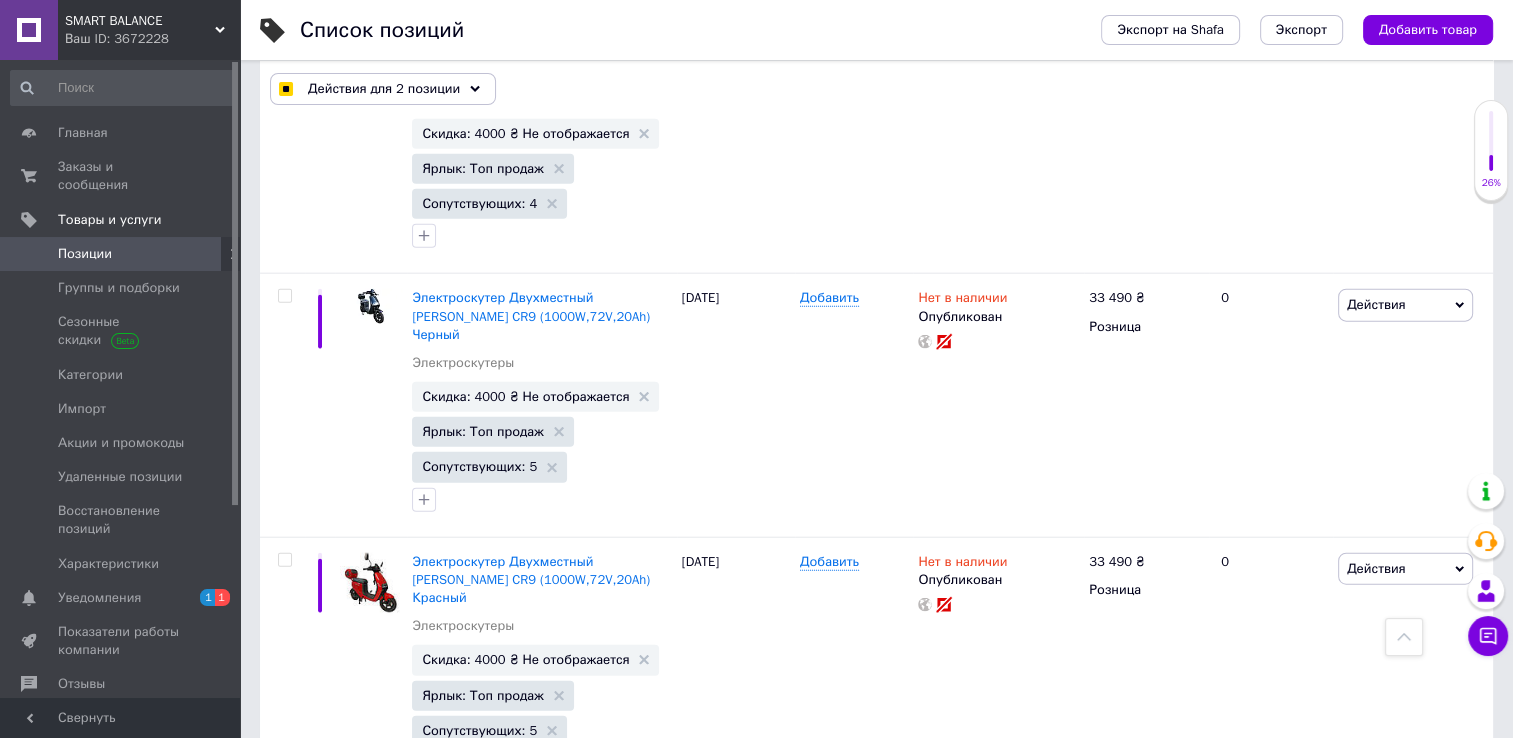 click at bounding box center [284, 1314] 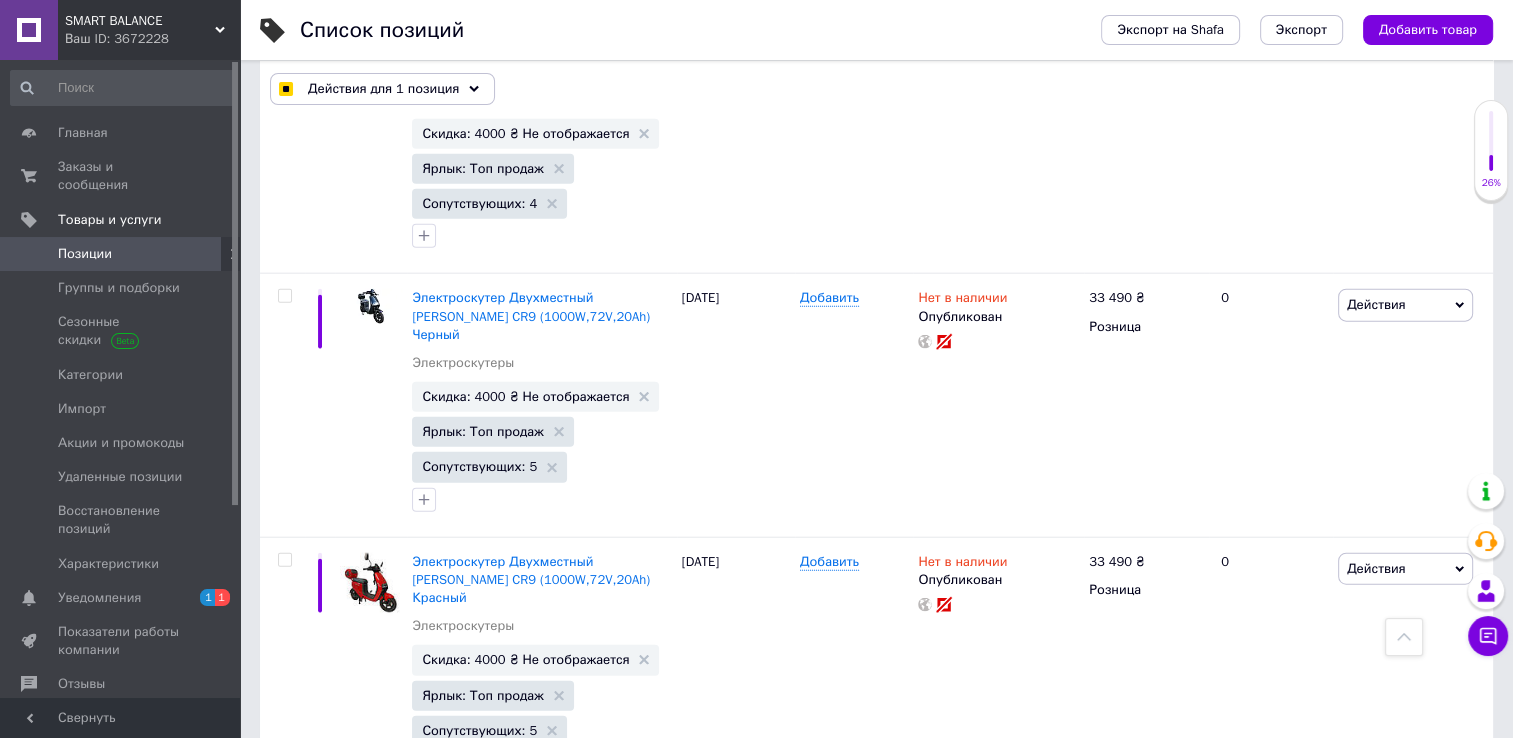 click at bounding box center [284, 1051] 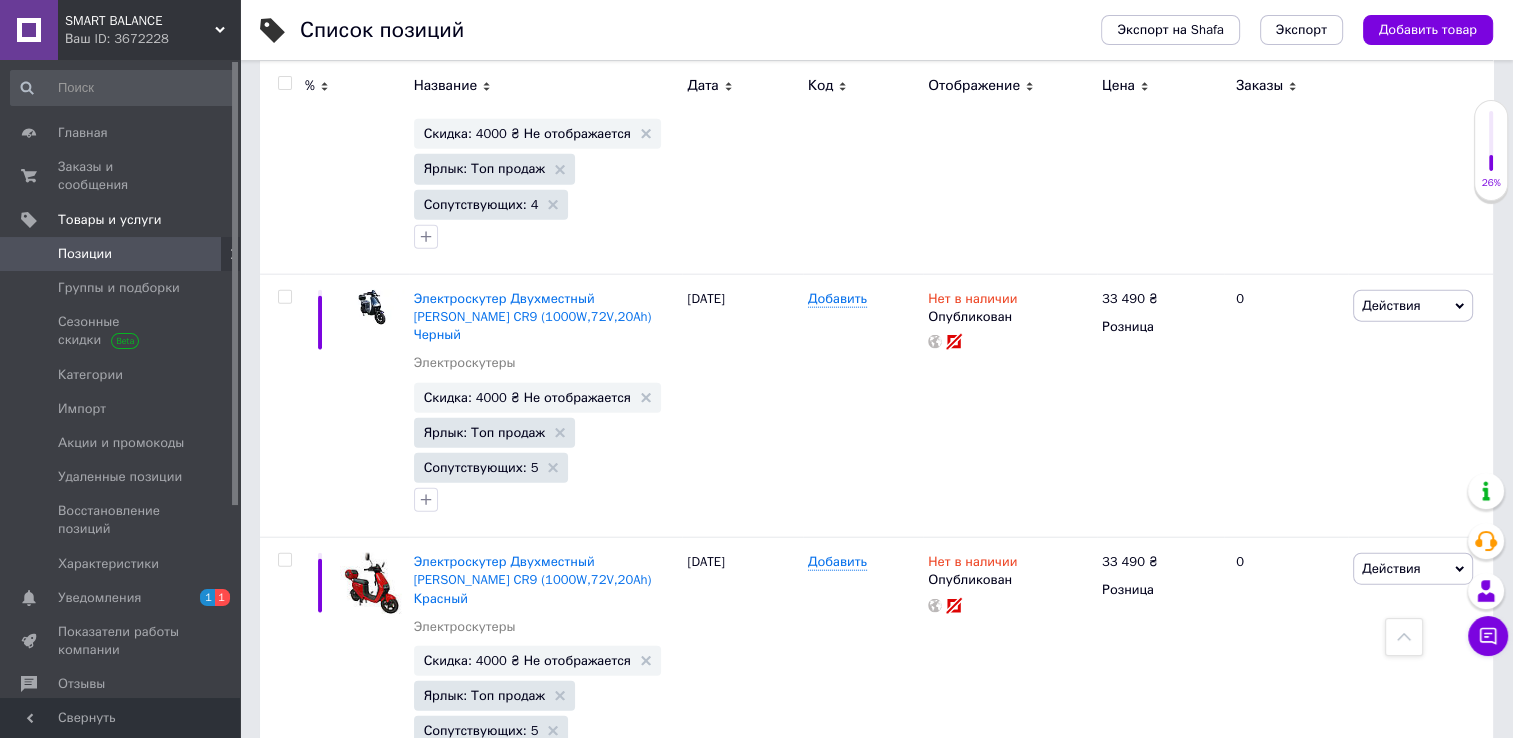 scroll, scrollTop: 12099, scrollLeft: 0, axis: vertical 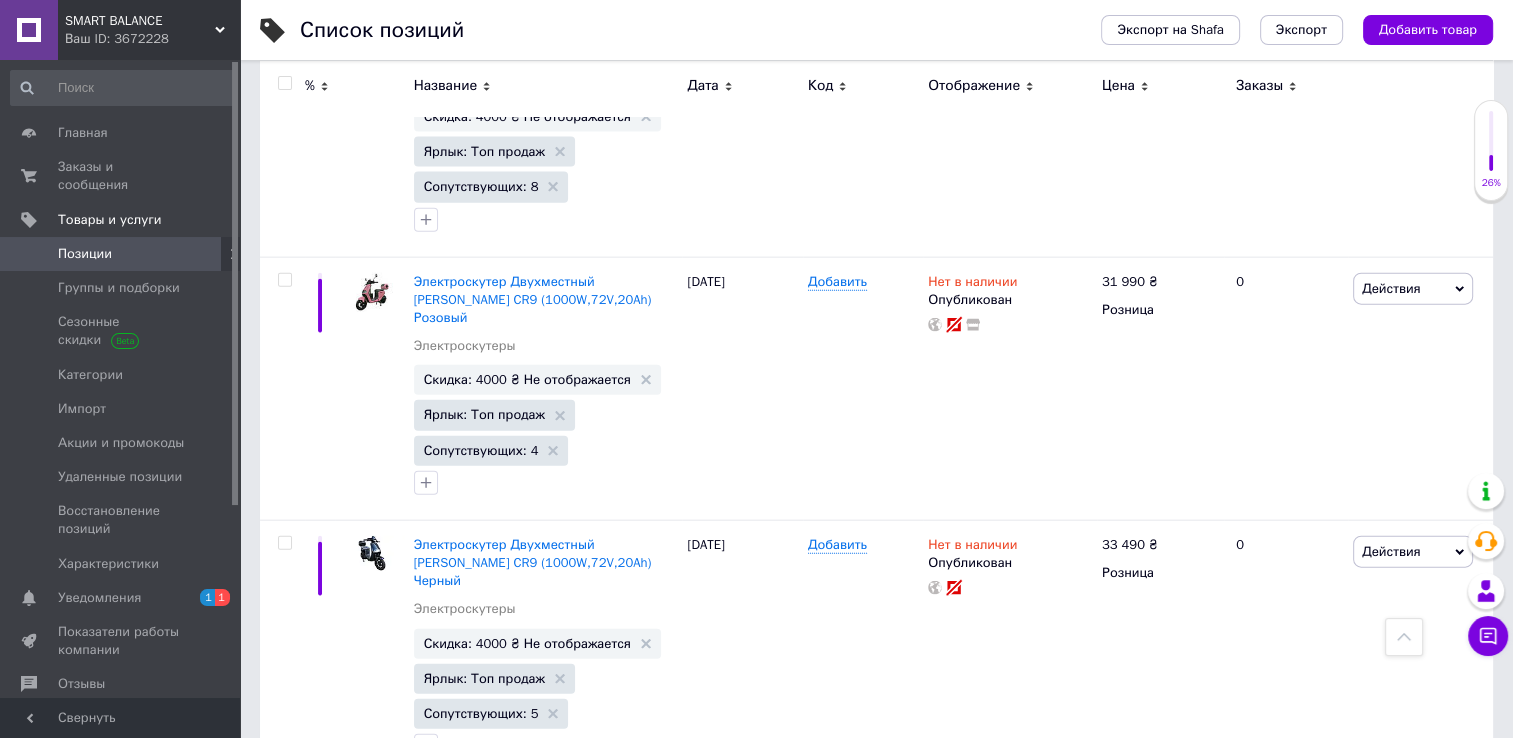 click 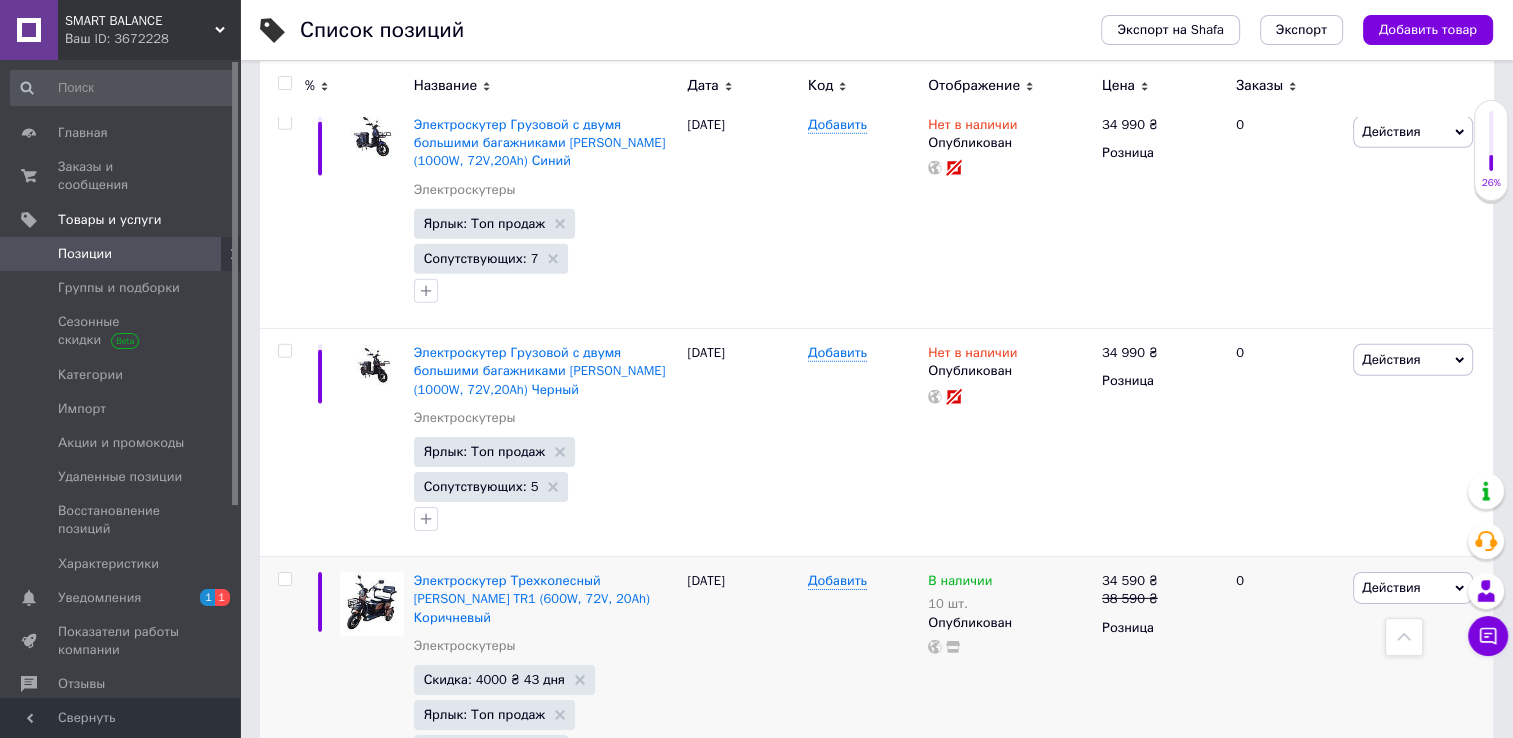 scroll, scrollTop: 13799, scrollLeft: 0, axis: vertical 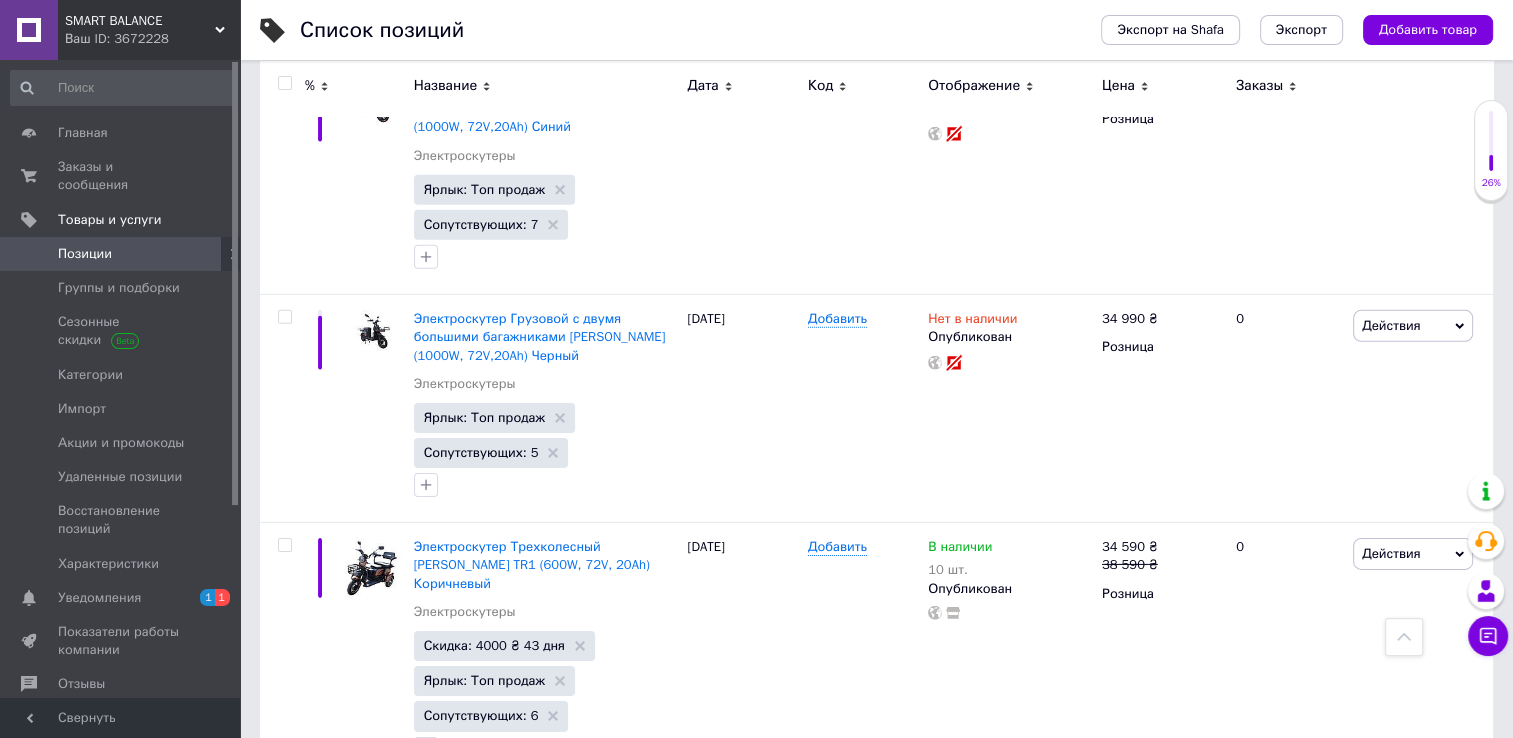 click on "Скидка: 4000 ₴ 1 день Ярлык: Новинка Сопутствующих: 5" at bounding box center [546, 1488] 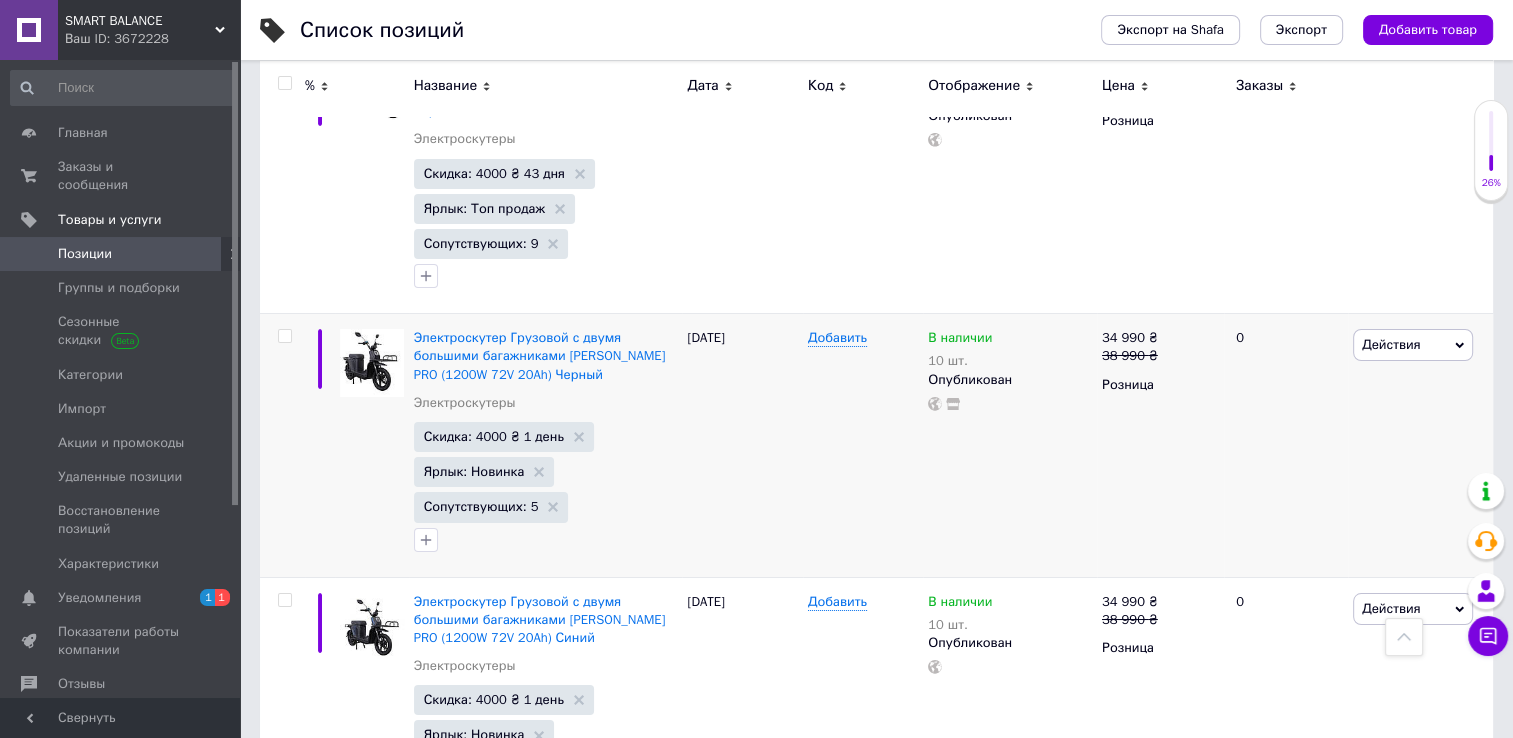 scroll, scrollTop: 14799, scrollLeft: 0, axis: vertical 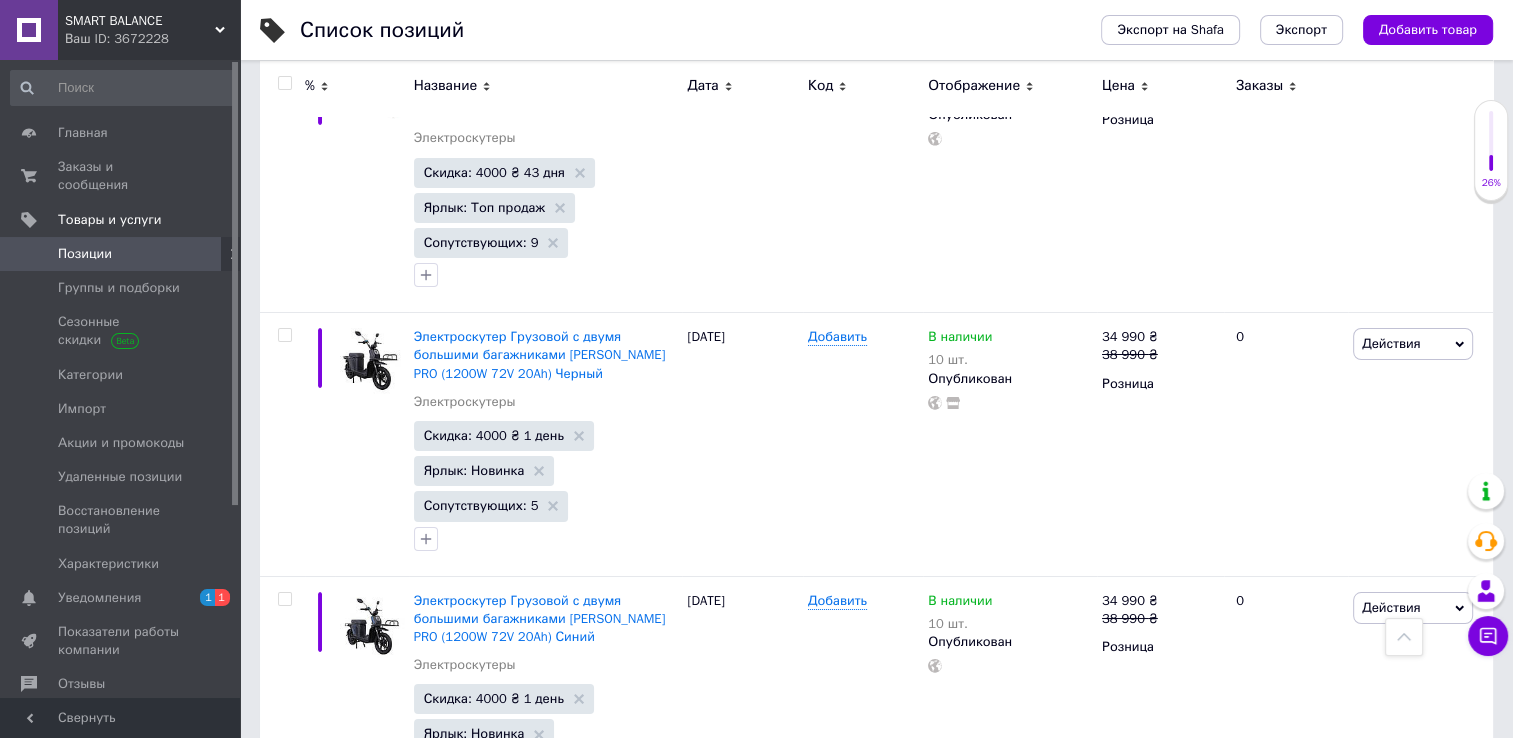 click on "Электроскутер Двухместный [PERSON_NAME][GEOGRAPHIC_DATA] (800W 60V 20AH) Красный Электроскутеры Скидка: 4000 ₴ 3 дня Ярлык: Новинка Сопутствующих: 6" at bounding box center (546, 1497) 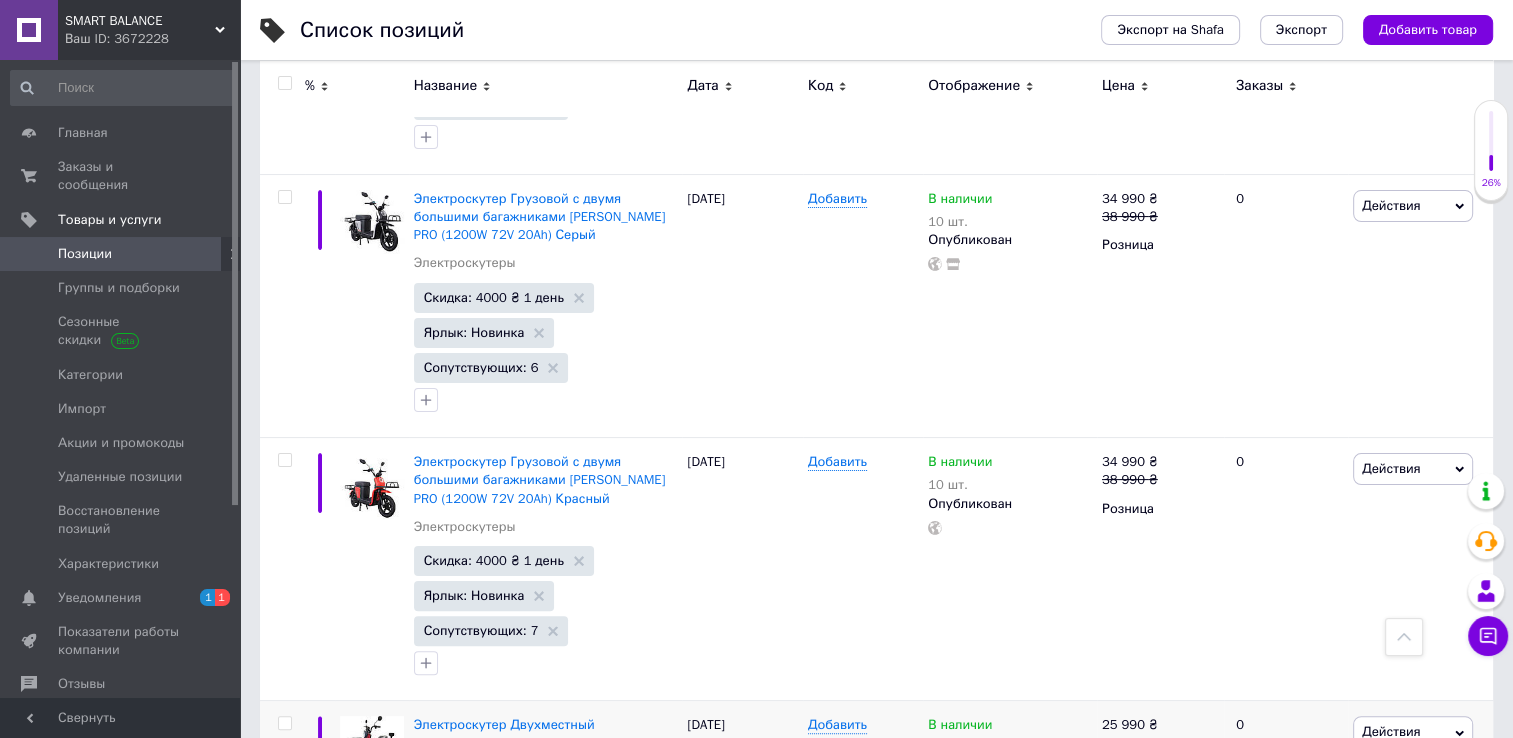 scroll, scrollTop: 15499, scrollLeft: 0, axis: vertical 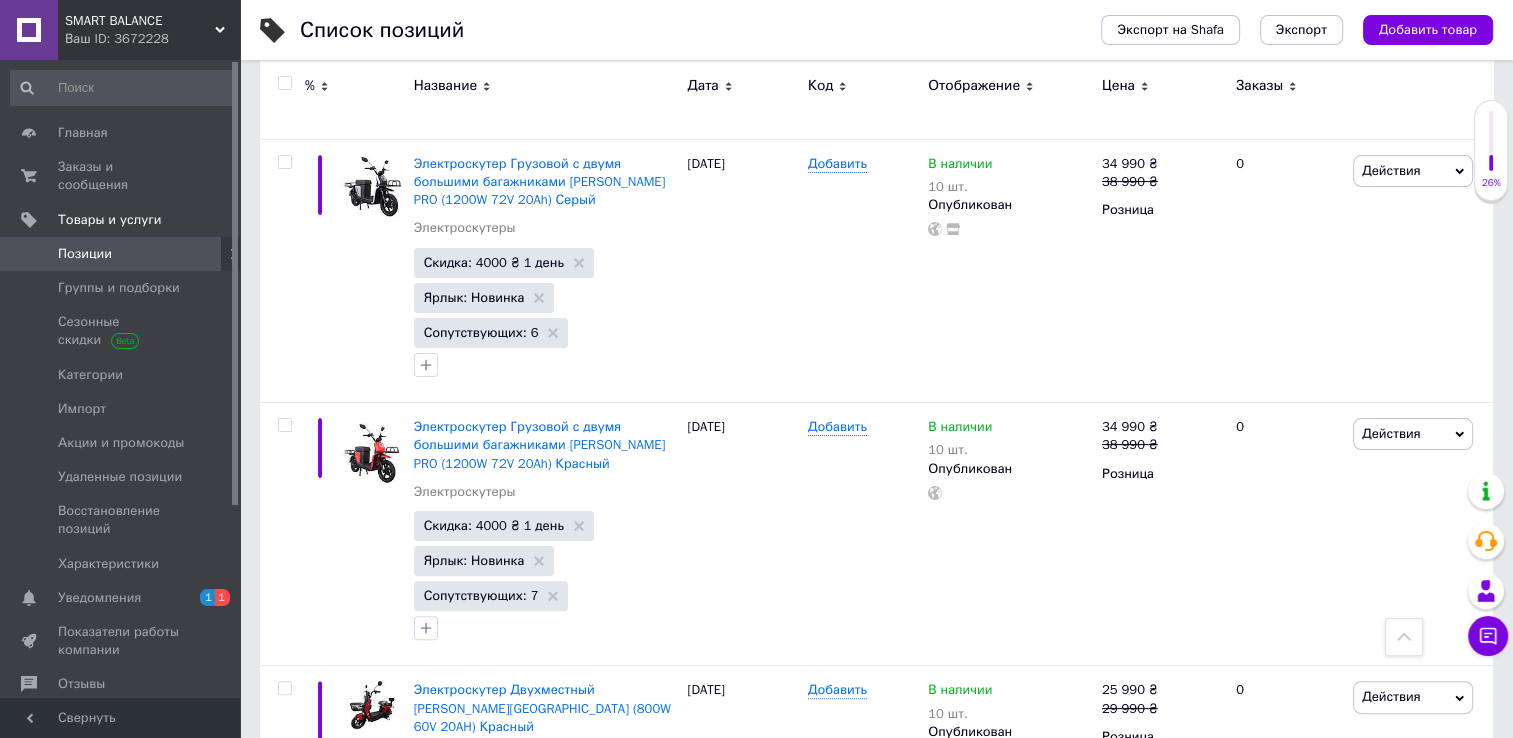 click on "Скидка: 4000 ₴ 3 дня Ярлык: Новинка Сопутствующих: 7" at bounding box center (546, 1631) 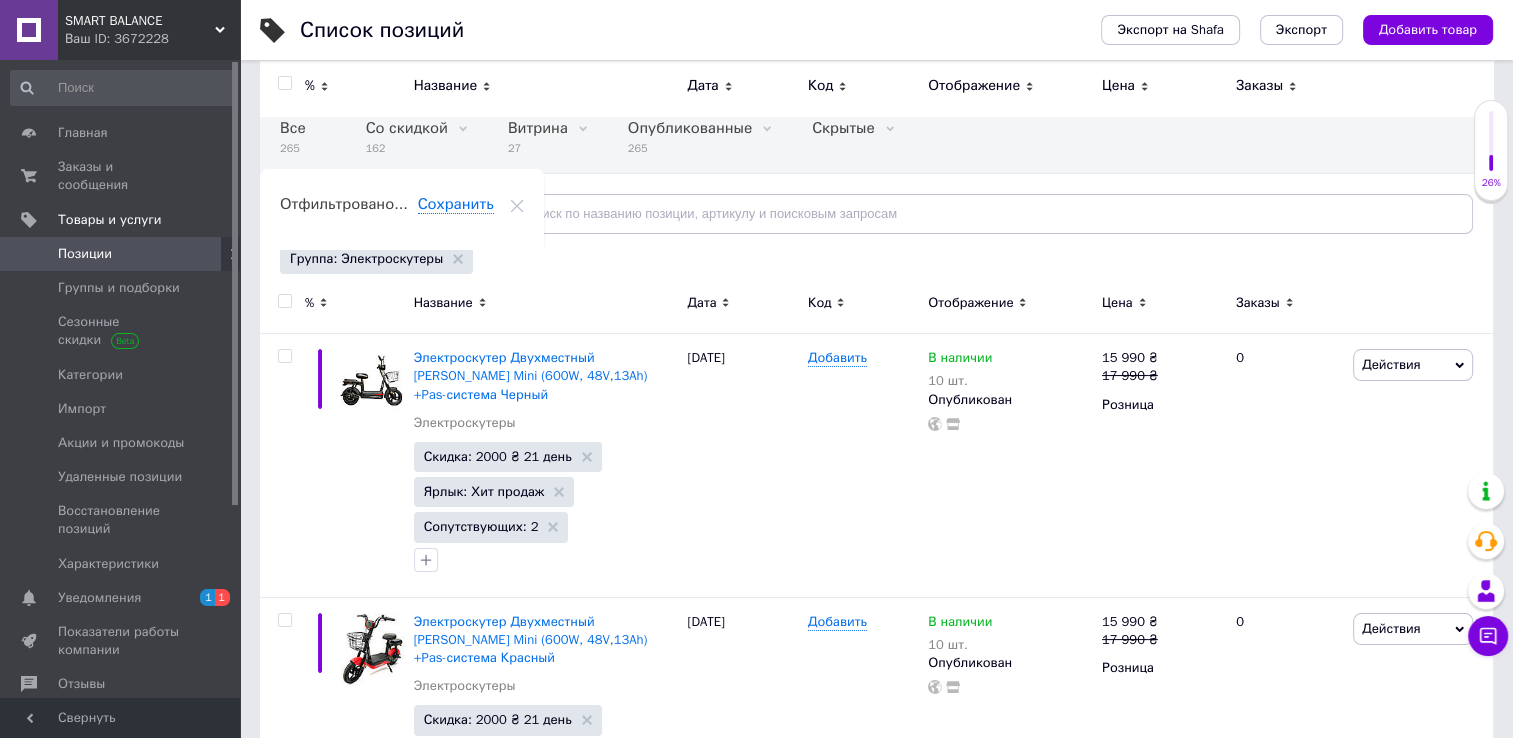 scroll, scrollTop: 0, scrollLeft: 0, axis: both 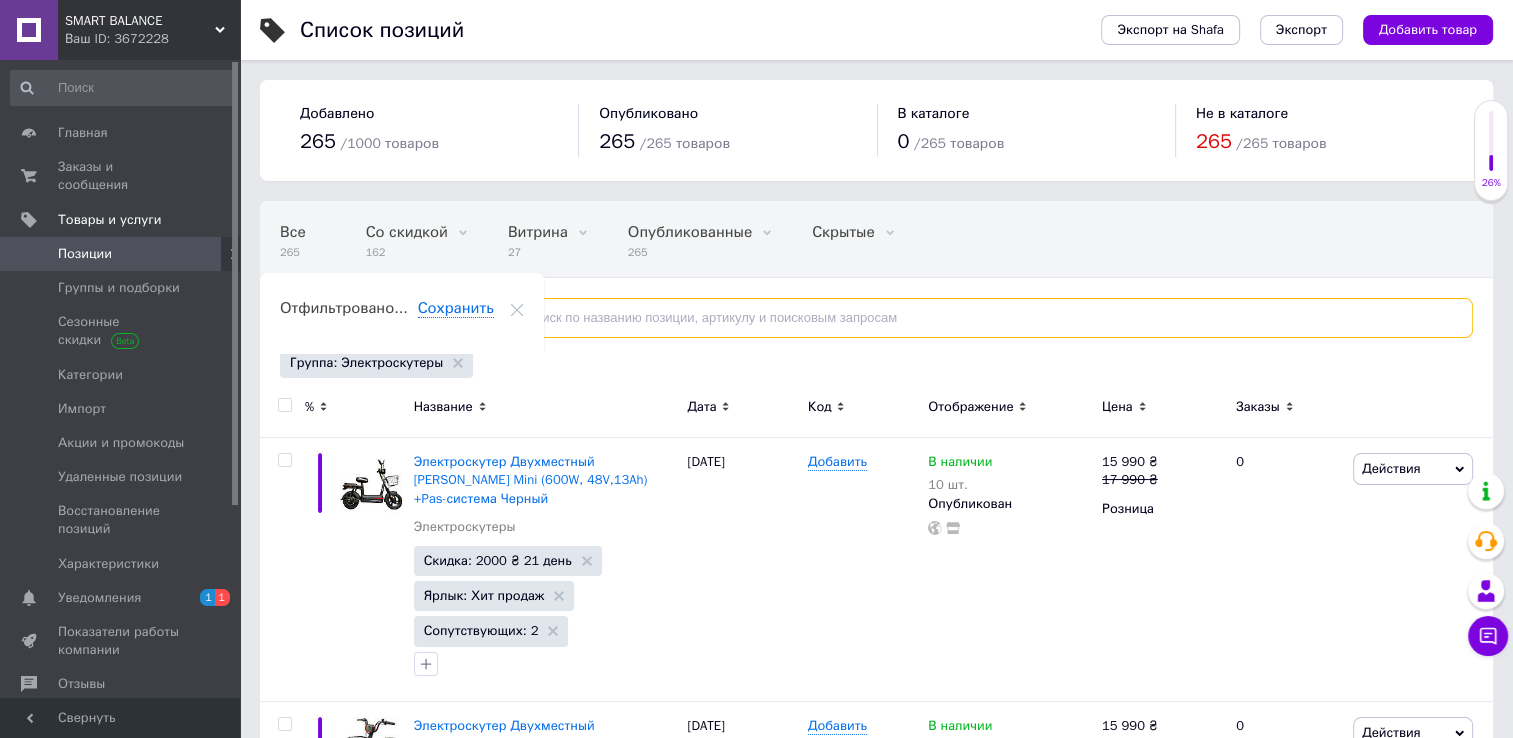 click at bounding box center [981, 318] 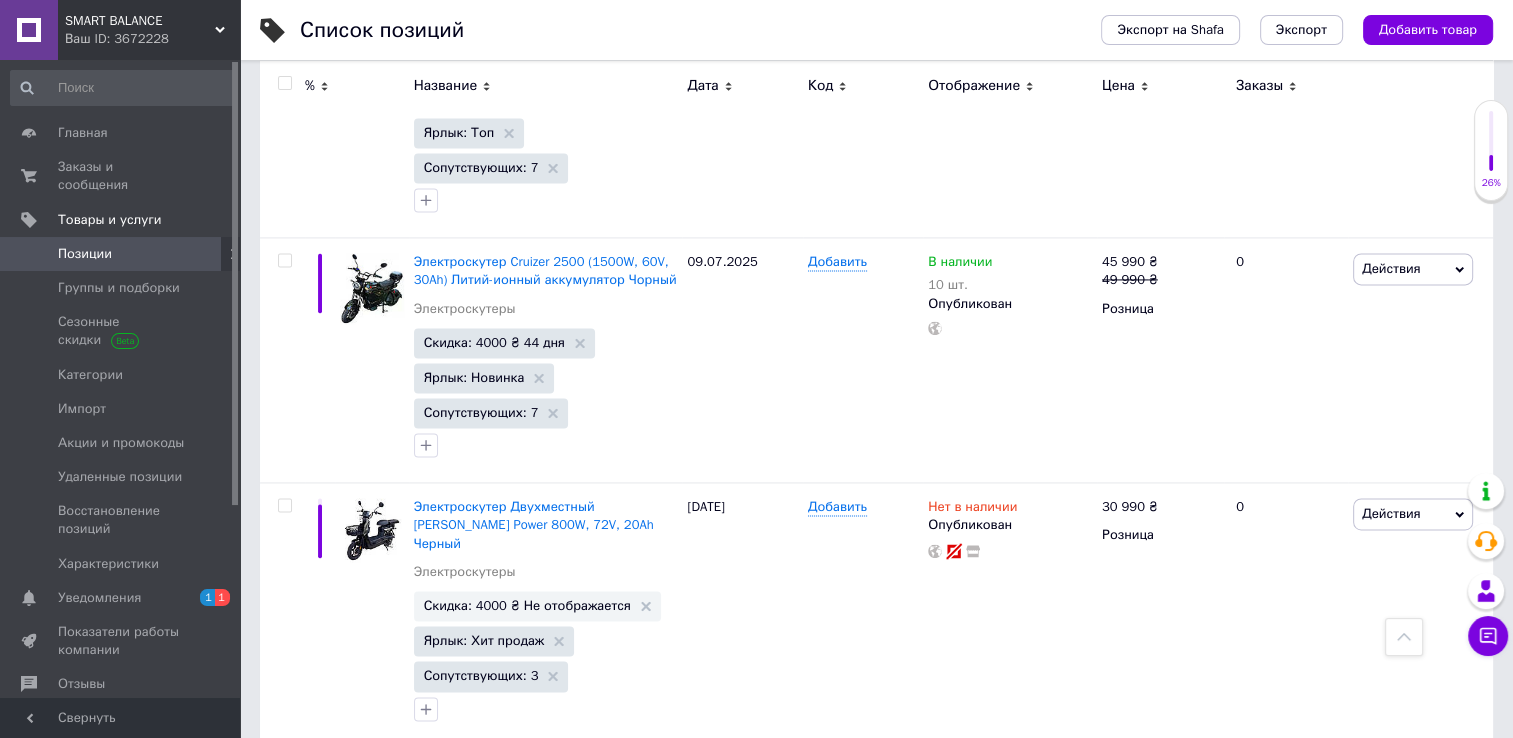 scroll, scrollTop: 18080, scrollLeft: 0, axis: vertical 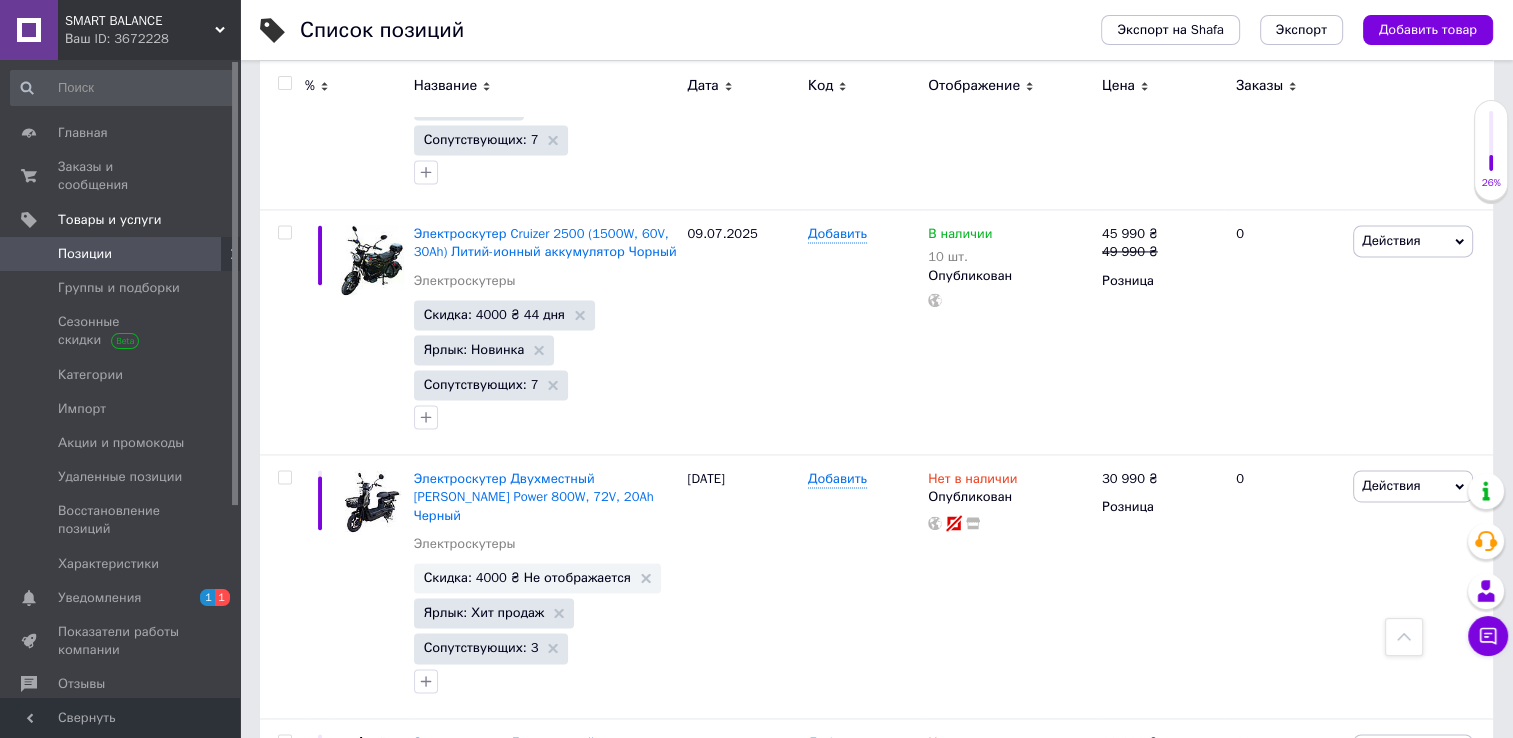 type on "cr5" 